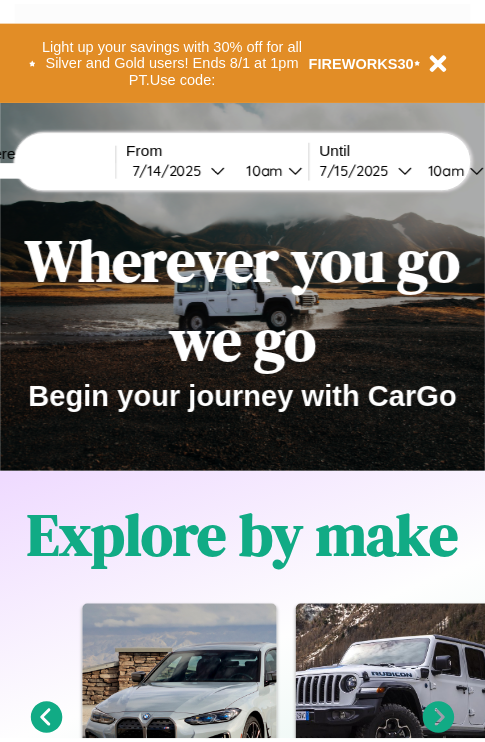 scroll, scrollTop: 0, scrollLeft: 0, axis: both 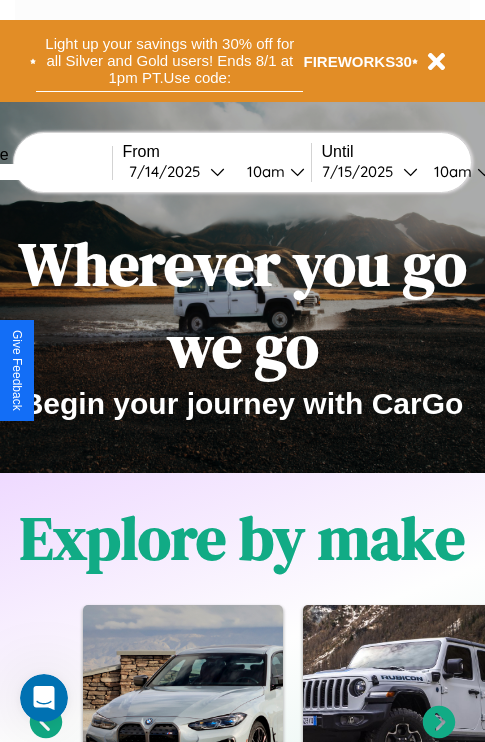 click on "Light up your savings with 30% off for all Silver and Gold users! Ends 8/1 at 1pm PT.  Use code:" at bounding box center [169, 61] 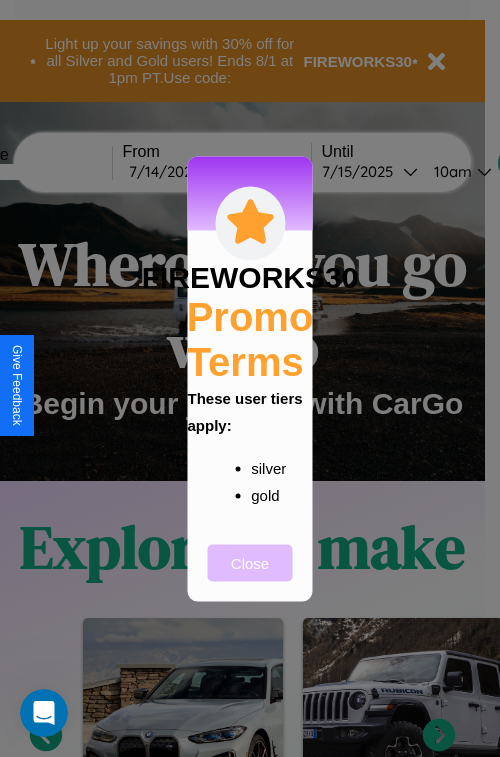 click on "Close" at bounding box center [250, 562] 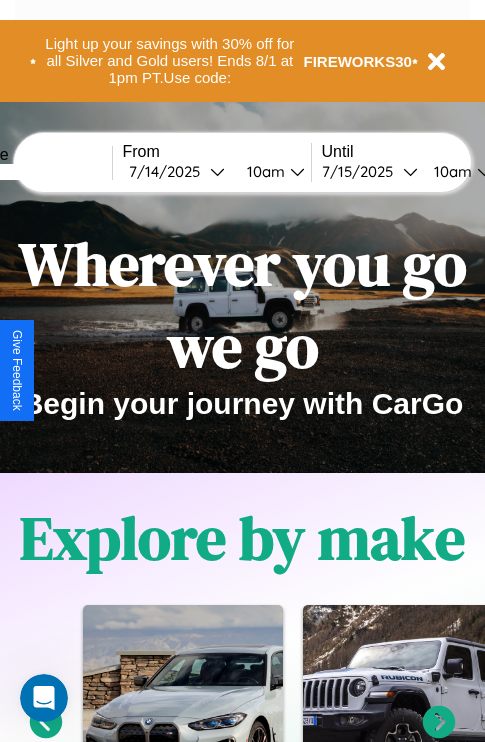 click at bounding box center (37, 172) 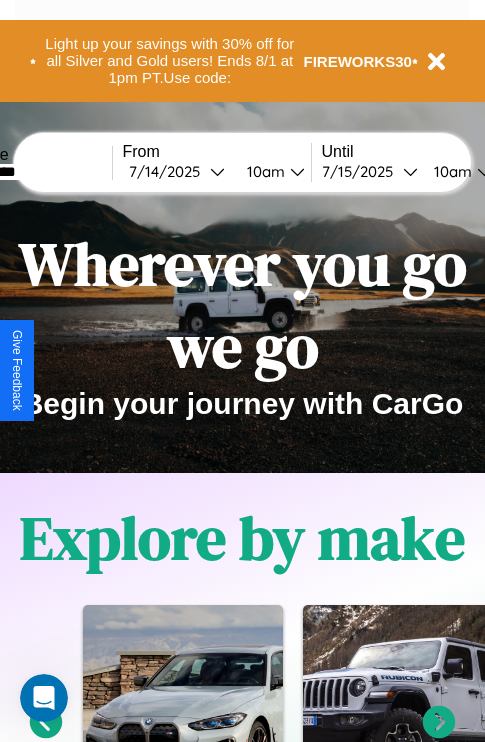 type on "*********" 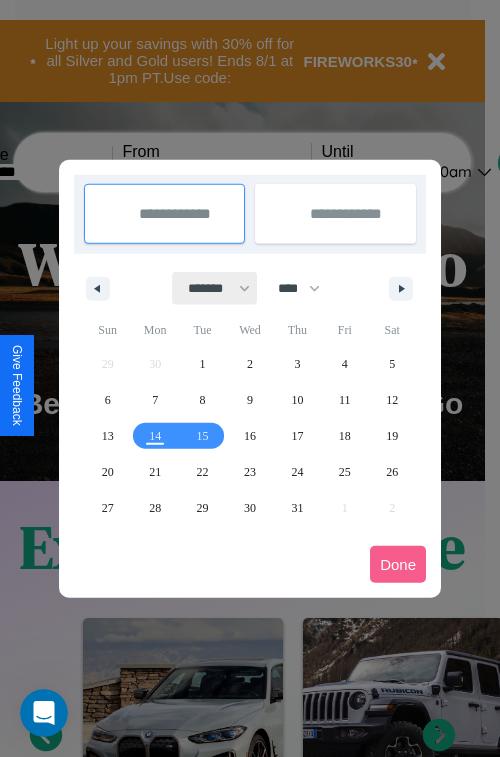 click on "******* ******** ***** ***** *** **** **** ****** ********* ******* ******** ********" at bounding box center [215, 288] 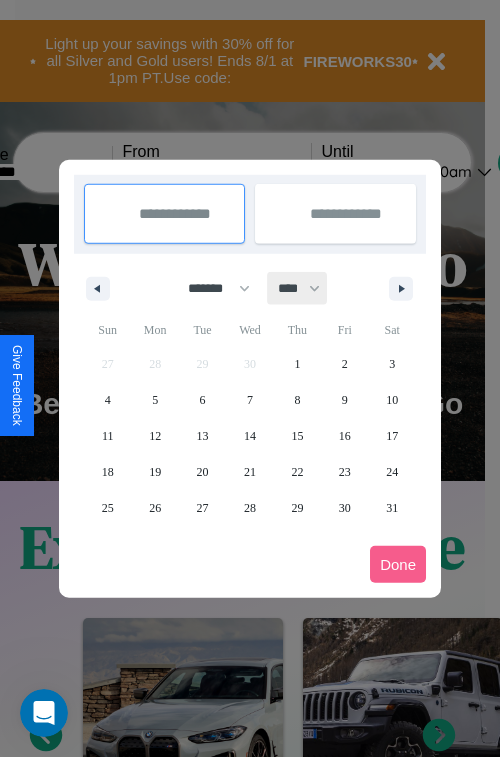 click on "**** **** **** **** **** **** **** **** **** **** **** **** **** **** **** **** **** **** **** **** **** **** **** **** **** **** **** **** **** **** **** **** **** **** **** **** **** **** **** **** **** **** **** **** **** **** **** **** **** **** **** **** **** **** **** **** **** **** **** **** **** **** **** **** **** **** **** **** **** **** **** **** **** **** **** **** **** **** **** **** **** **** **** **** **** **** **** **** **** **** **** **** **** **** **** **** **** **** **** **** **** **** **** **** **** **** **** **** **** **** **** **** **** **** **** **** **** **** **** **** ****" at bounding box center [298, 288] 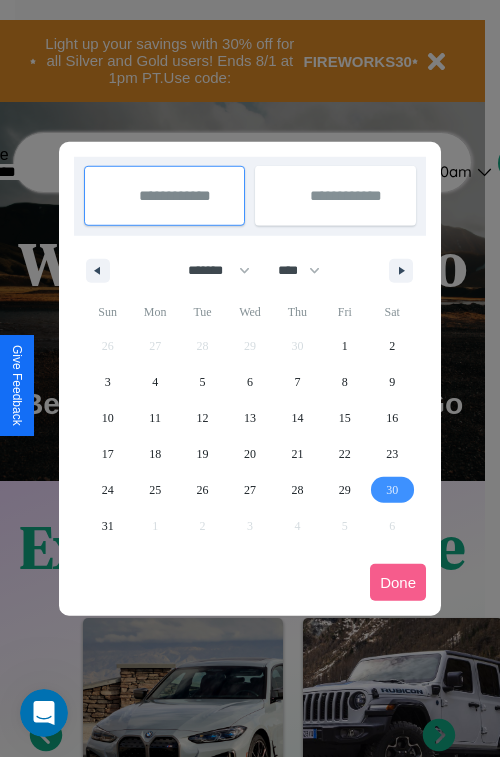 click on "30" at bounding box center [392, 490] 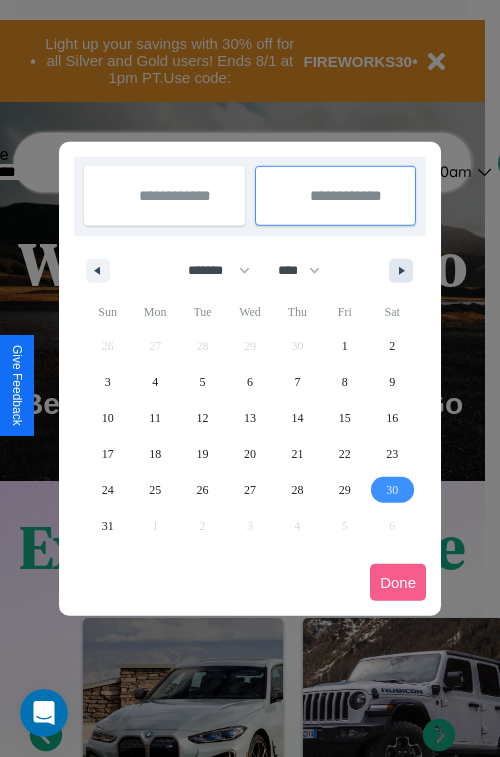 click at bounding box center [405, 271] 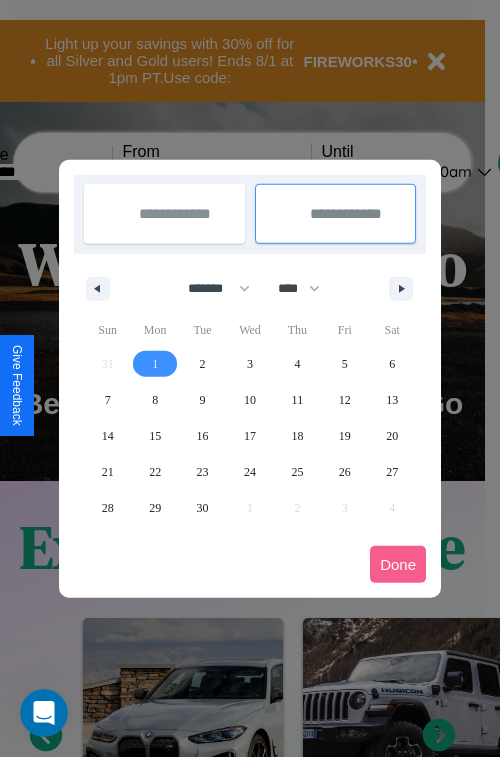 click on "1" at bounding box center (155, 364) 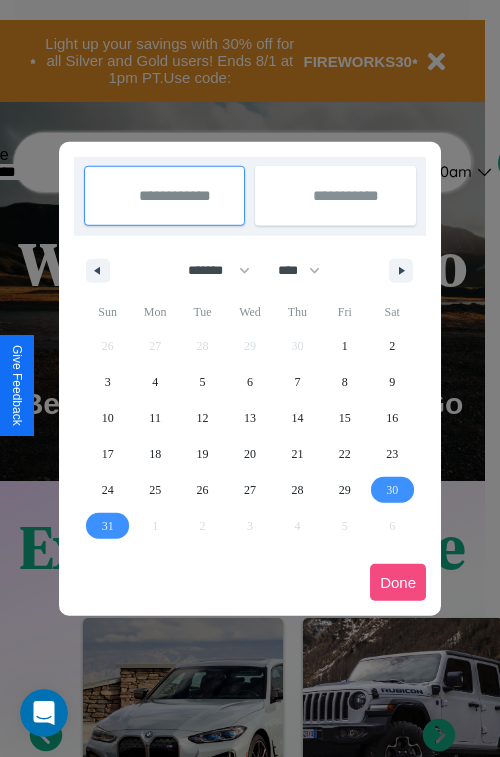 click on "Done" at bounding box center (398, 582) 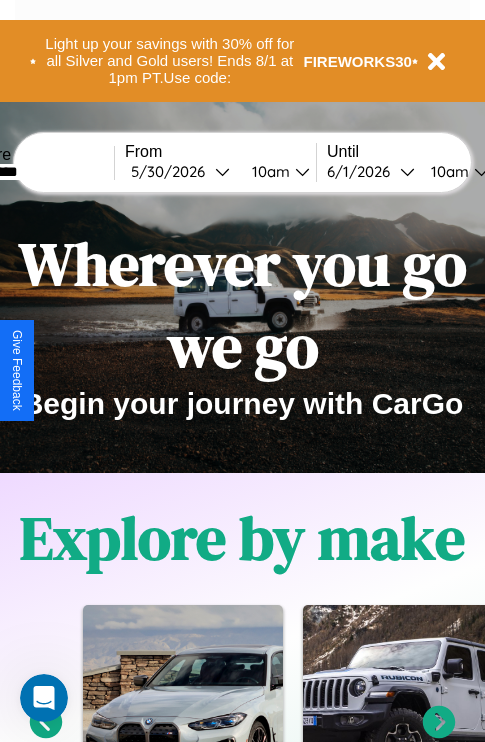 scroll, scrollTop: 0, scrollLeft: 71, axis: horizontal 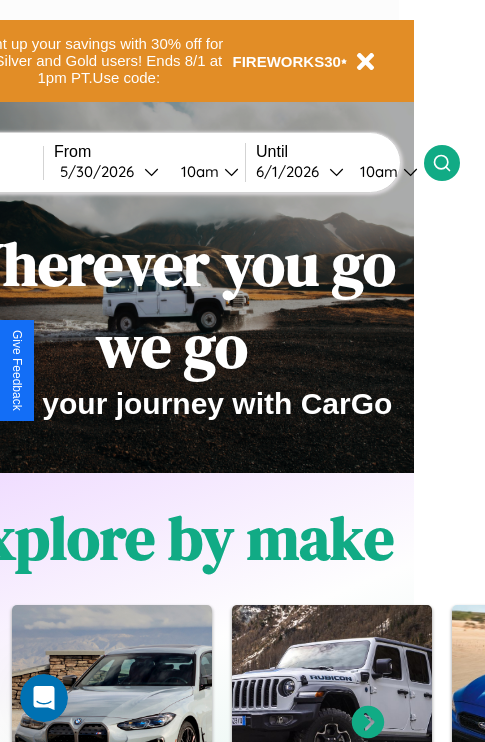 click 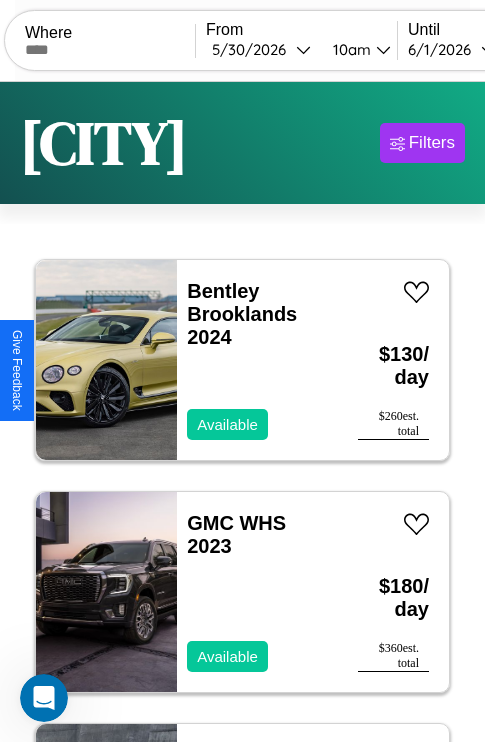 scroll, scrollTop: 95, scrollLeft: 0, axis: vertical 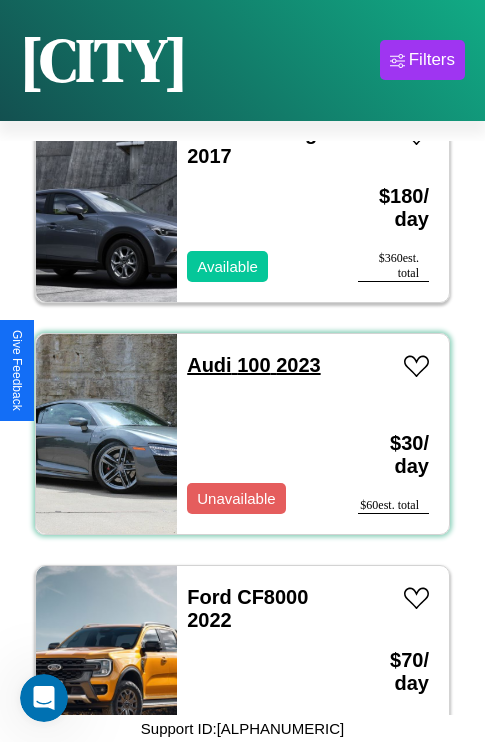click on "Audi   100   2023" at bounding box center (253, 365) 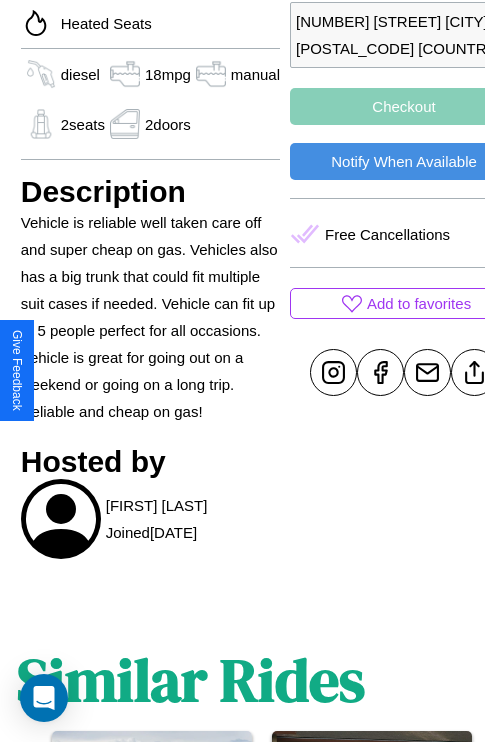scroll, scrollTop: 724, scrollLeft: 52, axis: both 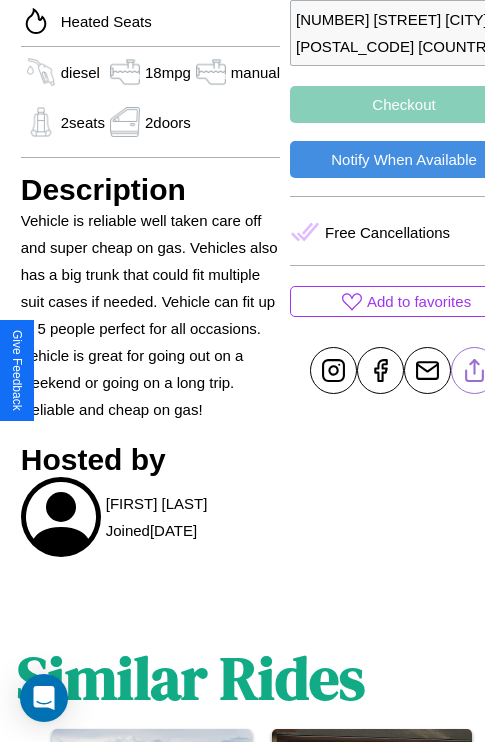 click 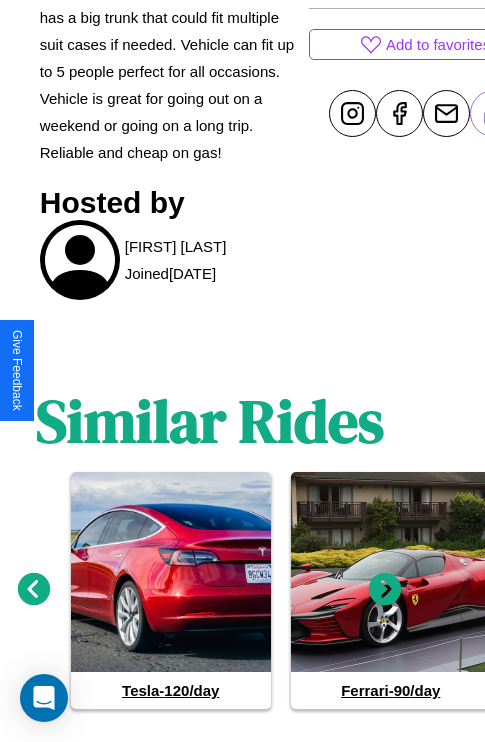 scroll, scrollTop: 1015, scrollLeft: 30, axis: both 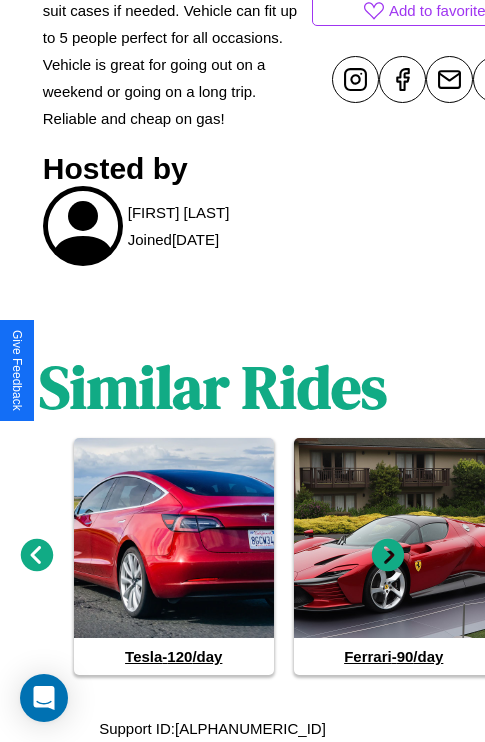click 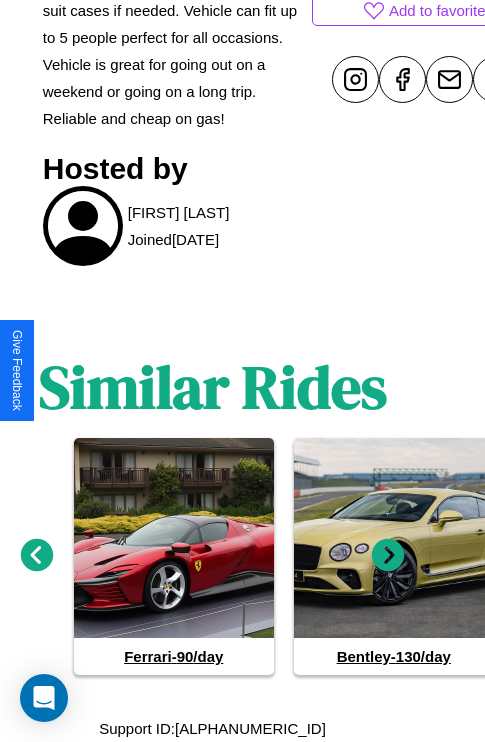 click 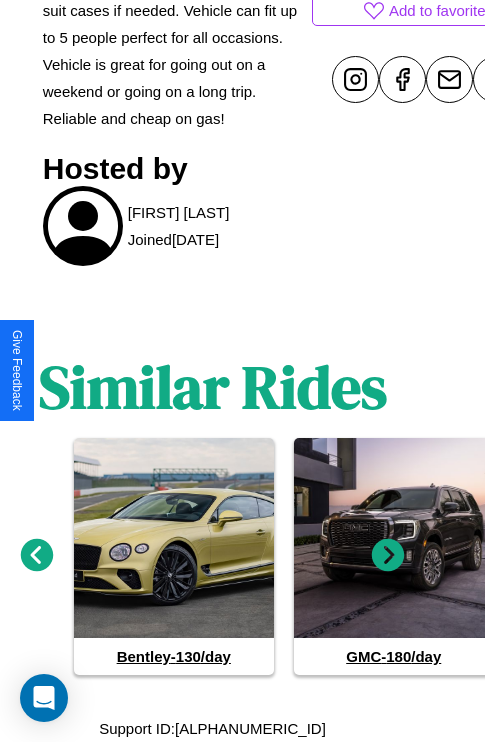 click 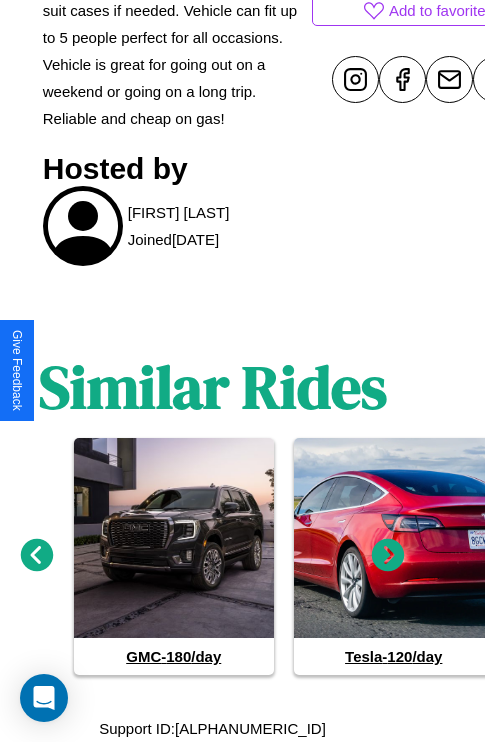 click 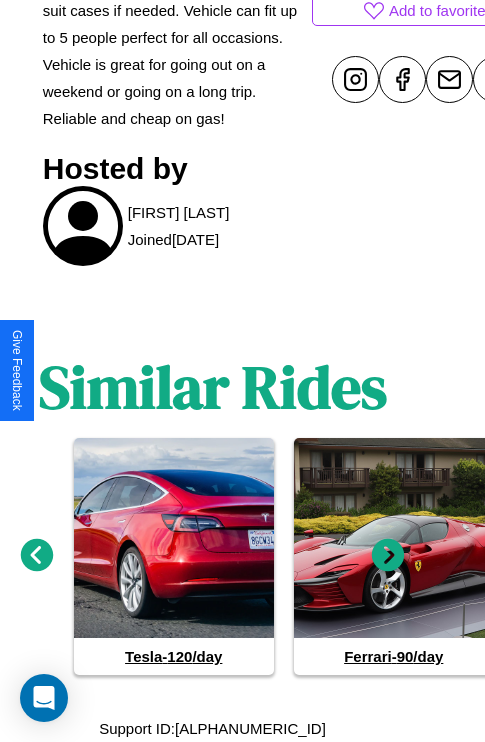 click 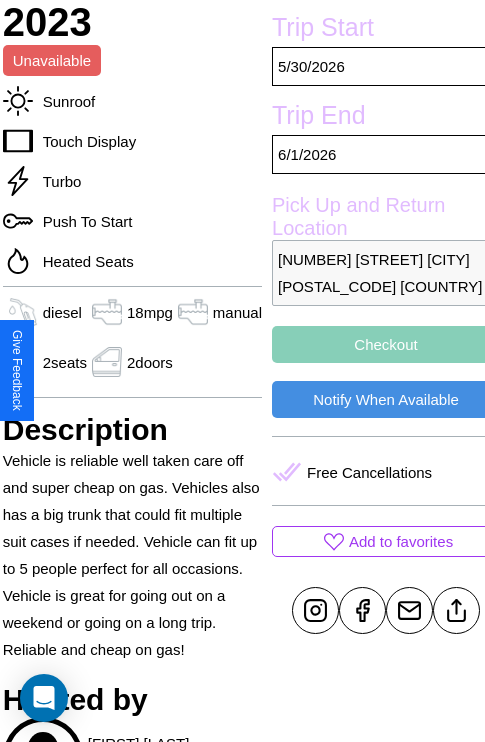 scroll, scrollTop: 458, scrollLeft: 72, axis: both 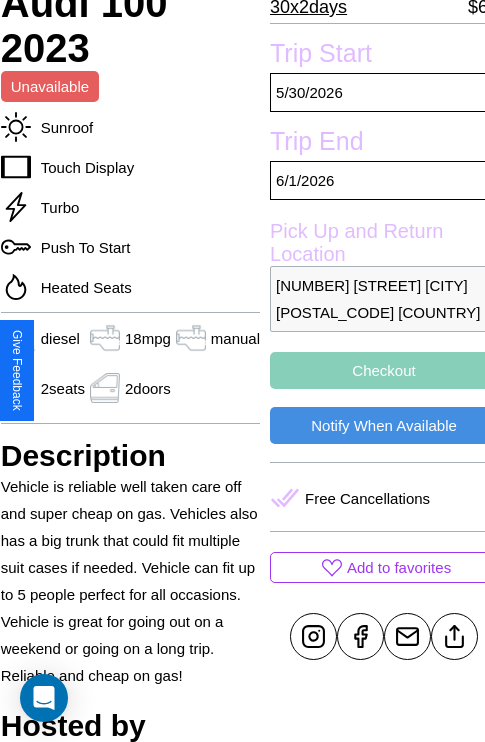 click on "Checkout" at bounding box center (384, 370) 